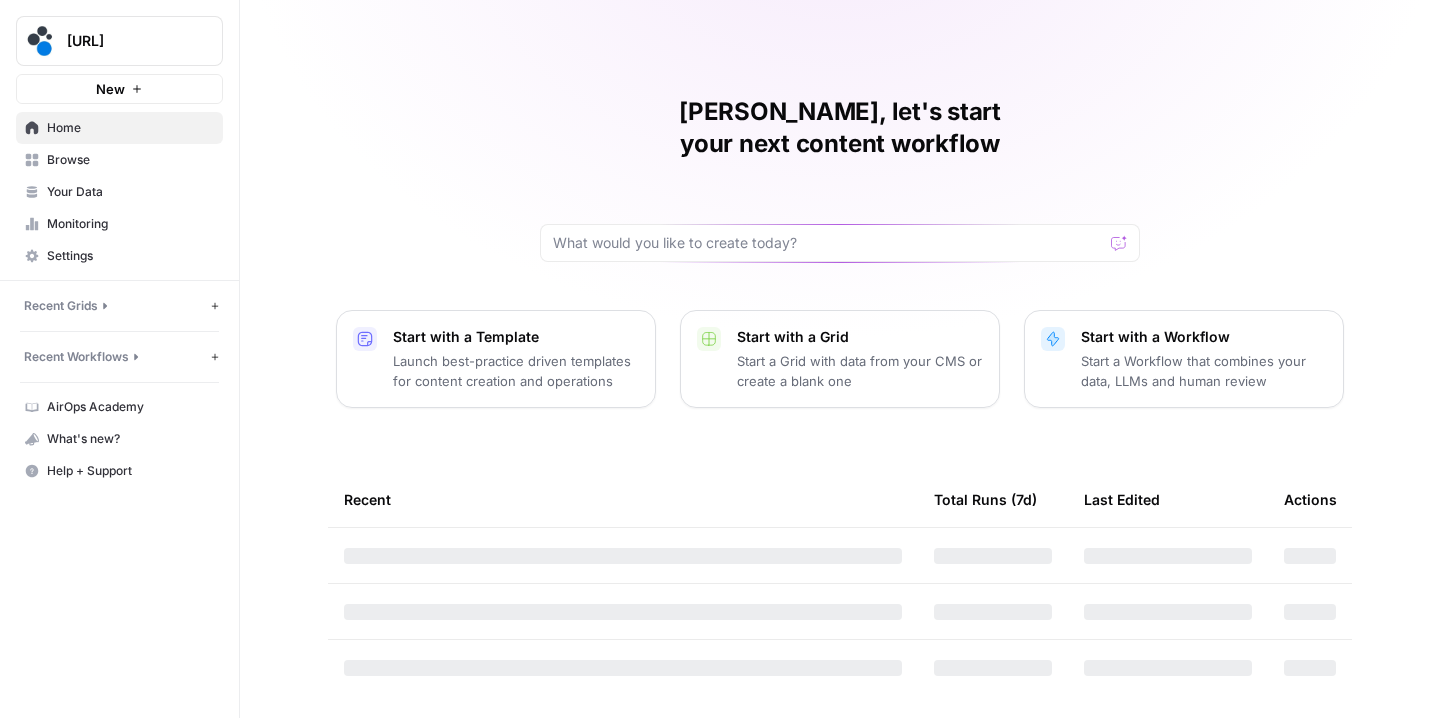 scroll, scrollTop: 0, scrollLeft: 0, axis: both 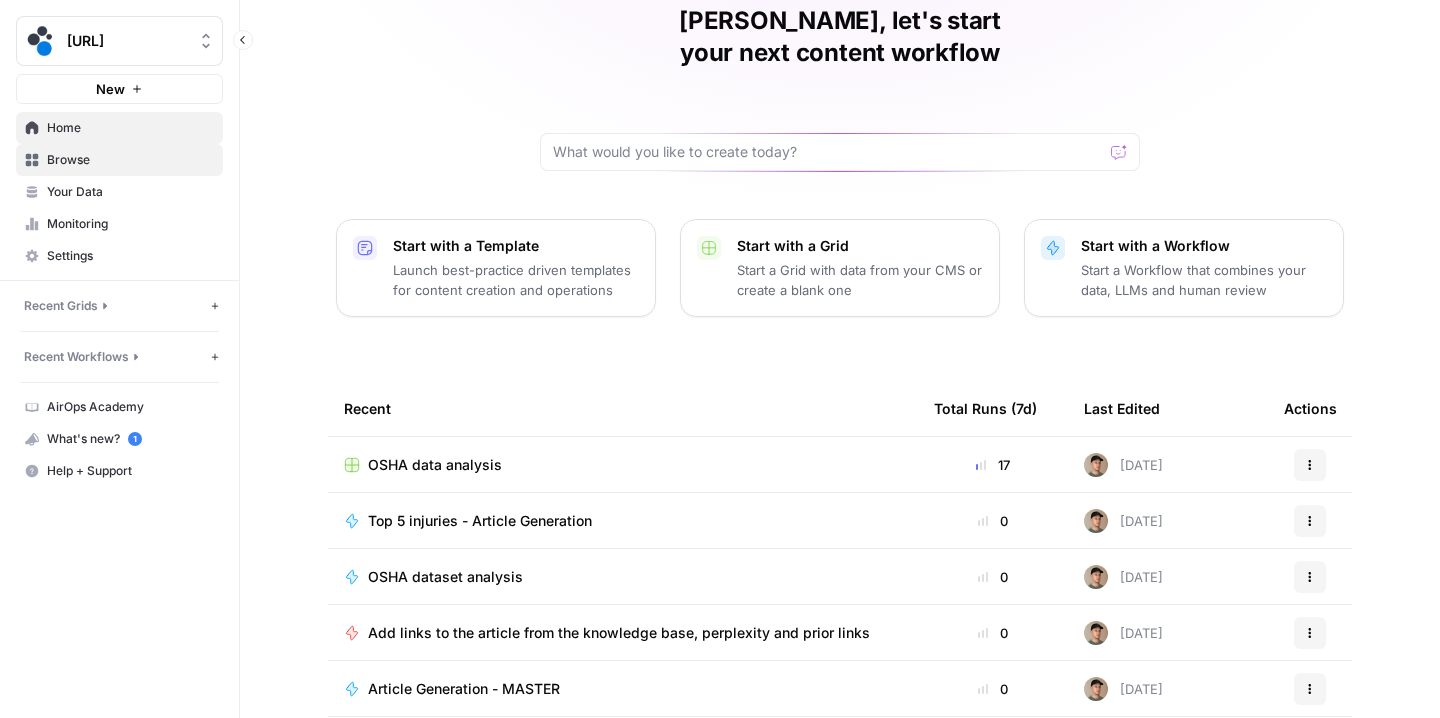 click on "Browse" at bounding box center (130, 160) 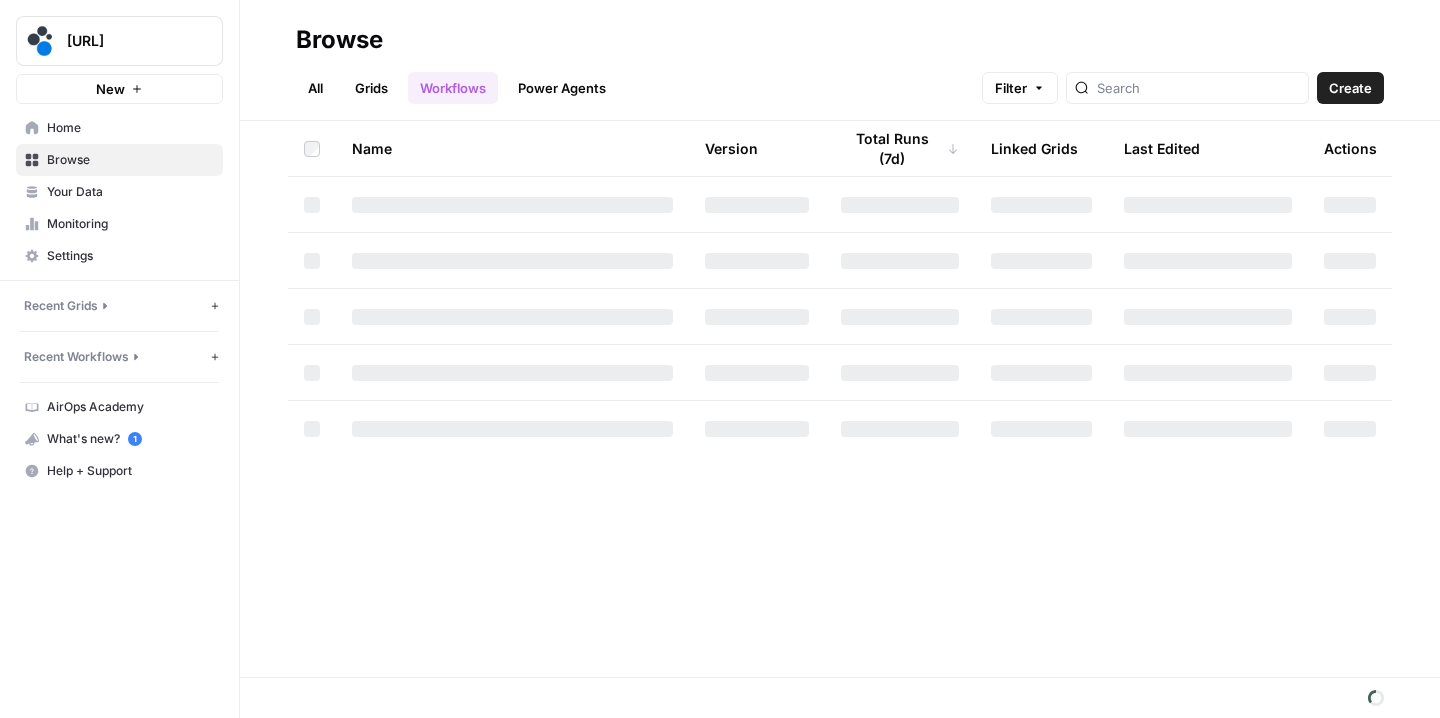 scroll, scrollTop: 0, scrollLeft: 0, axis: both 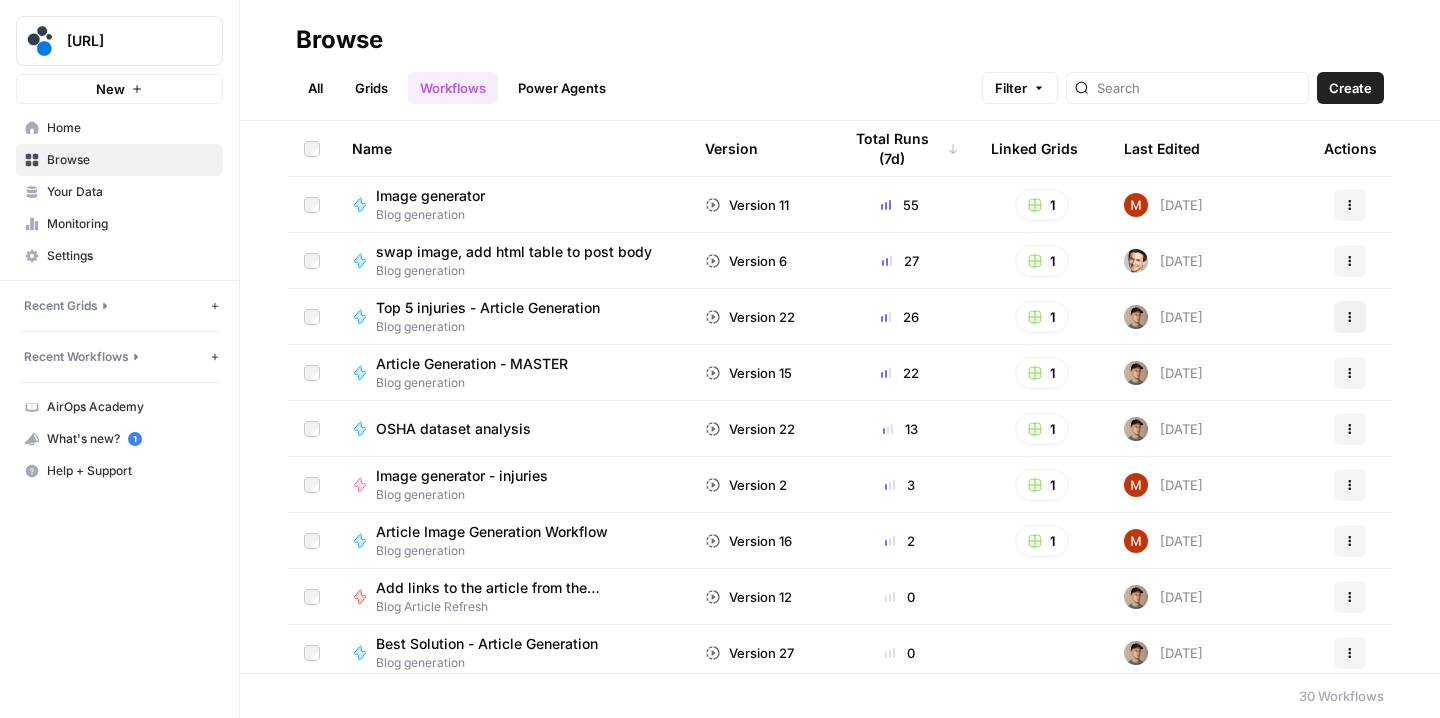 click on "Actions" at bounding box center (1350, 317) 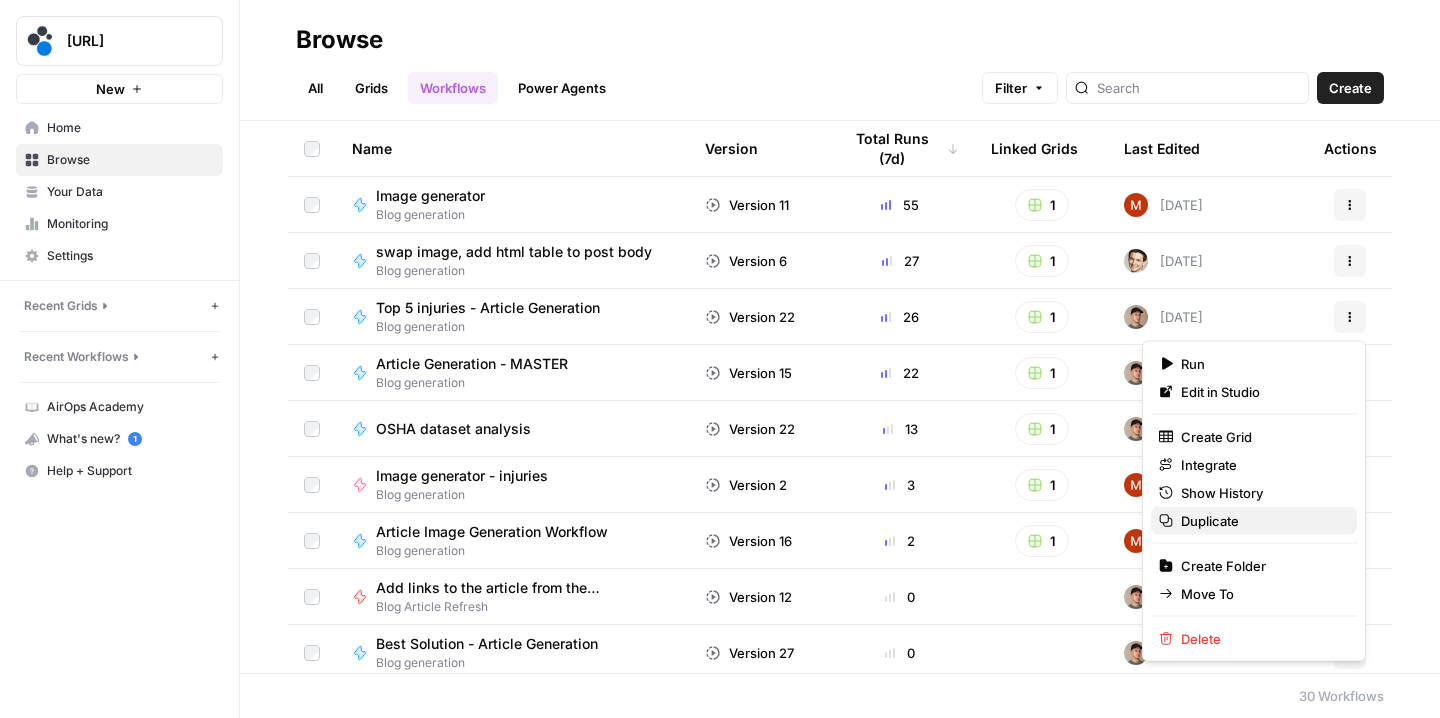 click on "Duplicate" at bounding box center (1254, 521) 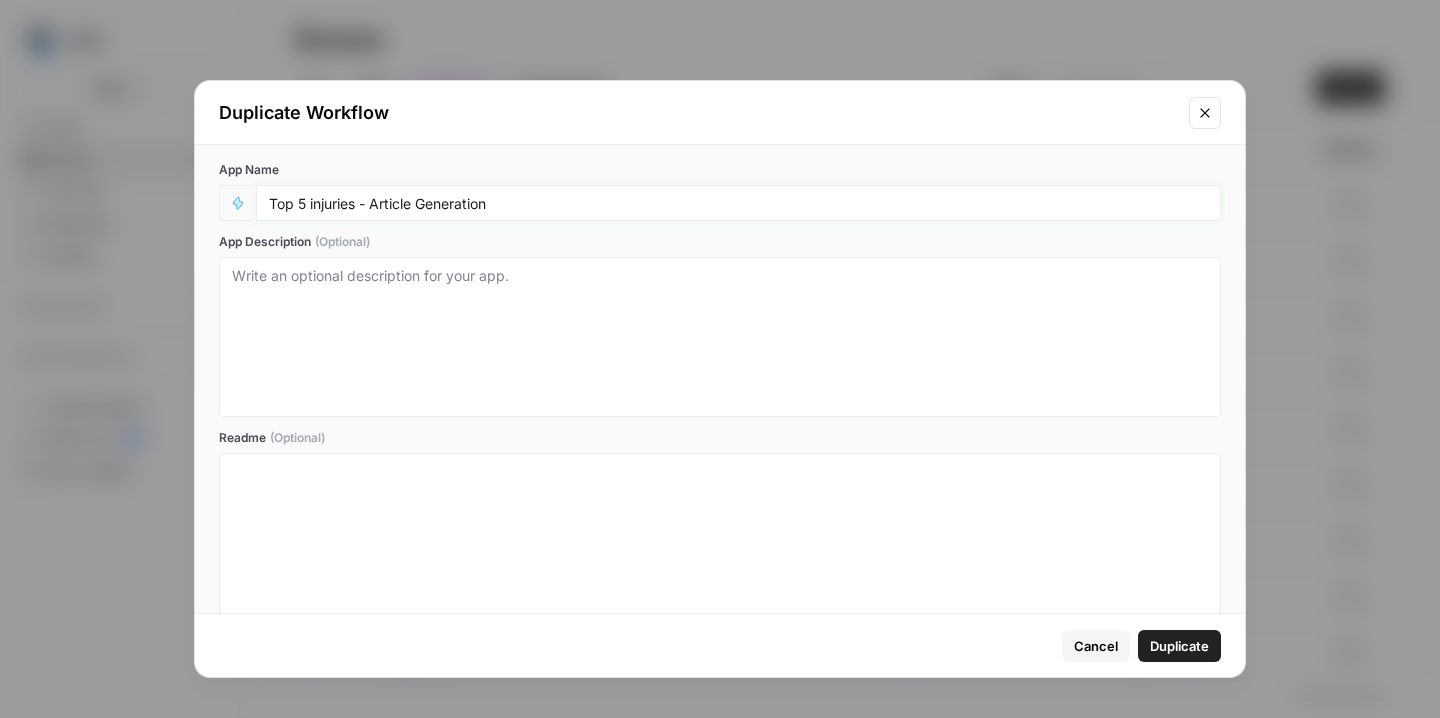 click on "Top 5 injuries - Article Generation" at bounding box center (738, 203) 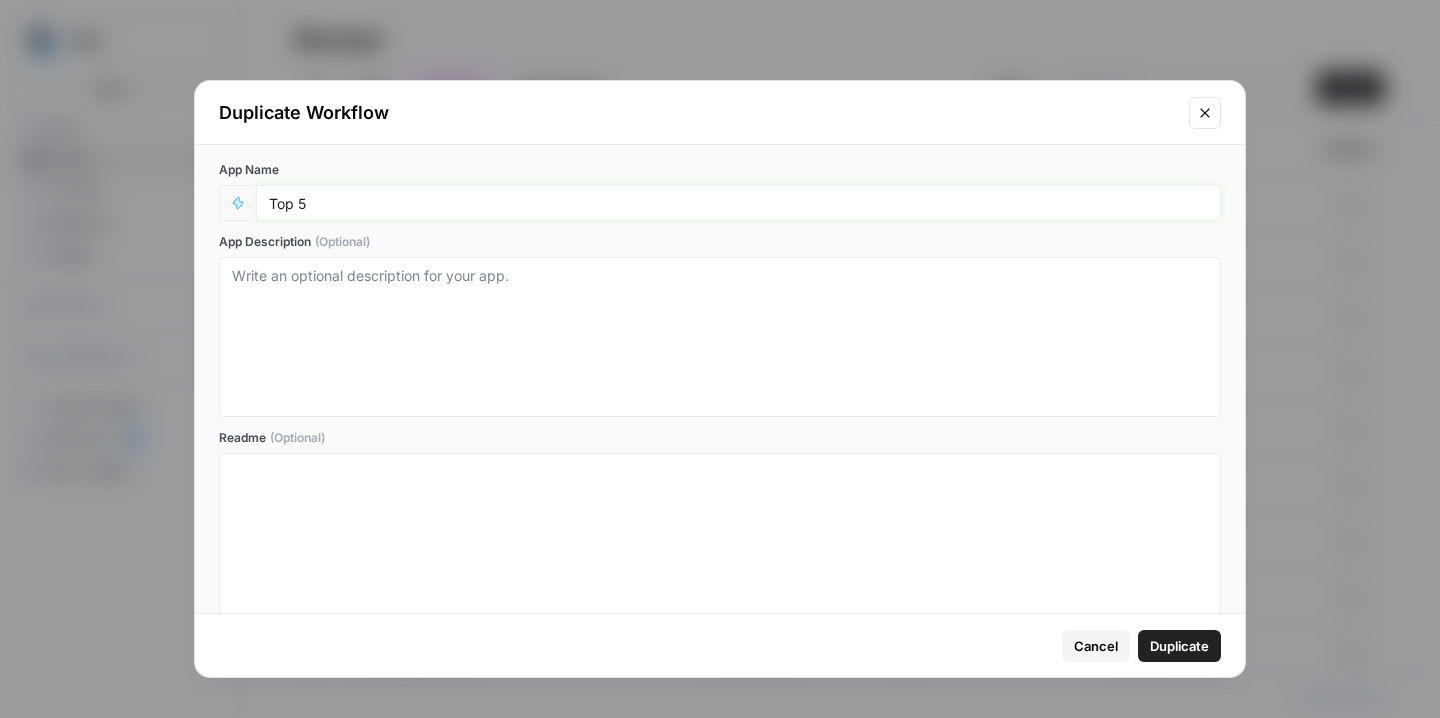 type on "Top" 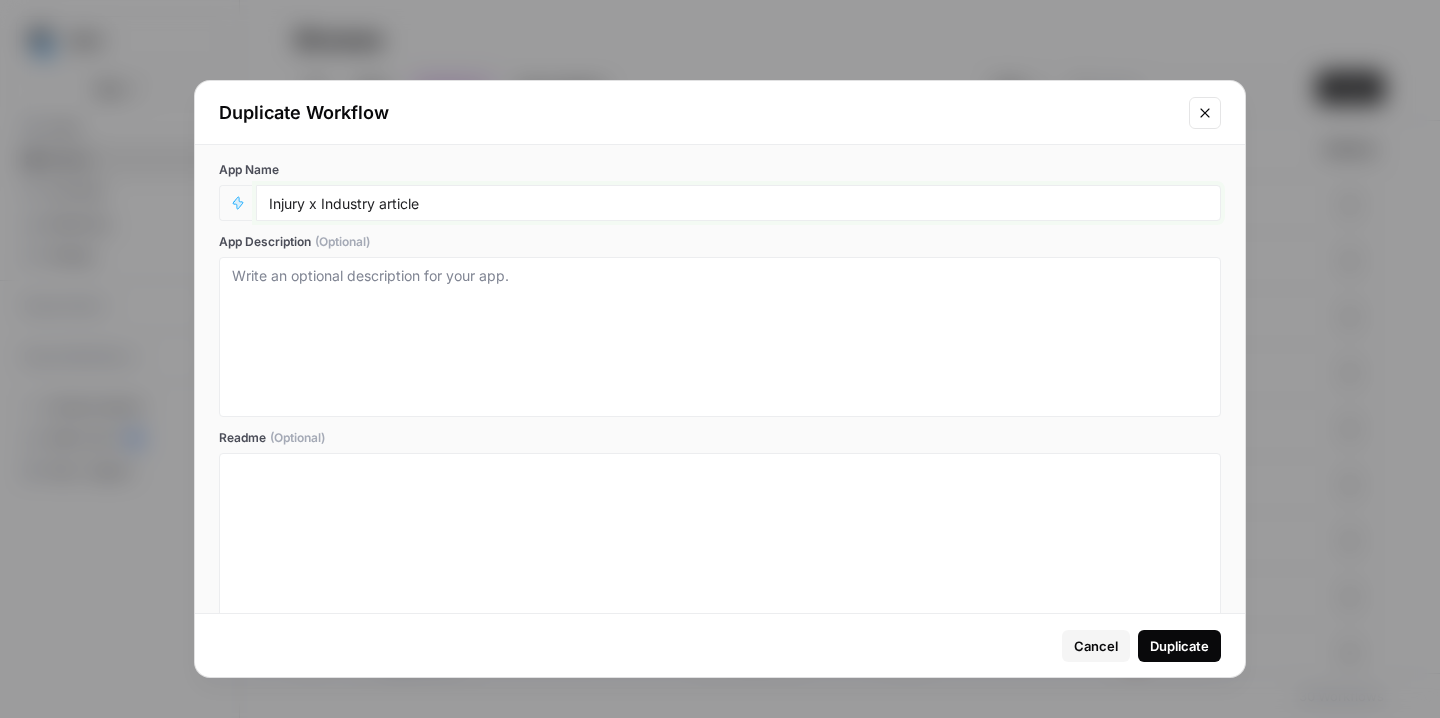 type on "Injury x Industry article" 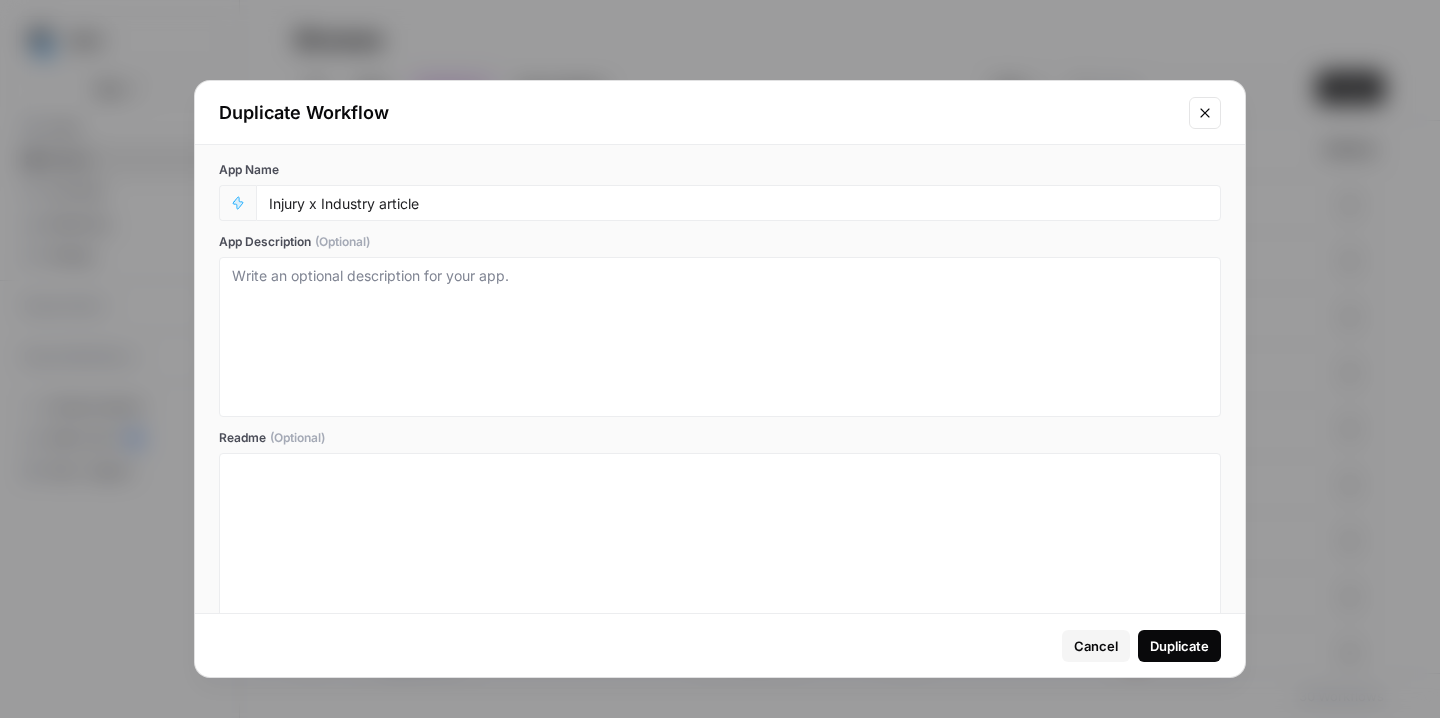 click on "Duplicate" at bounding box center [1179, 646] 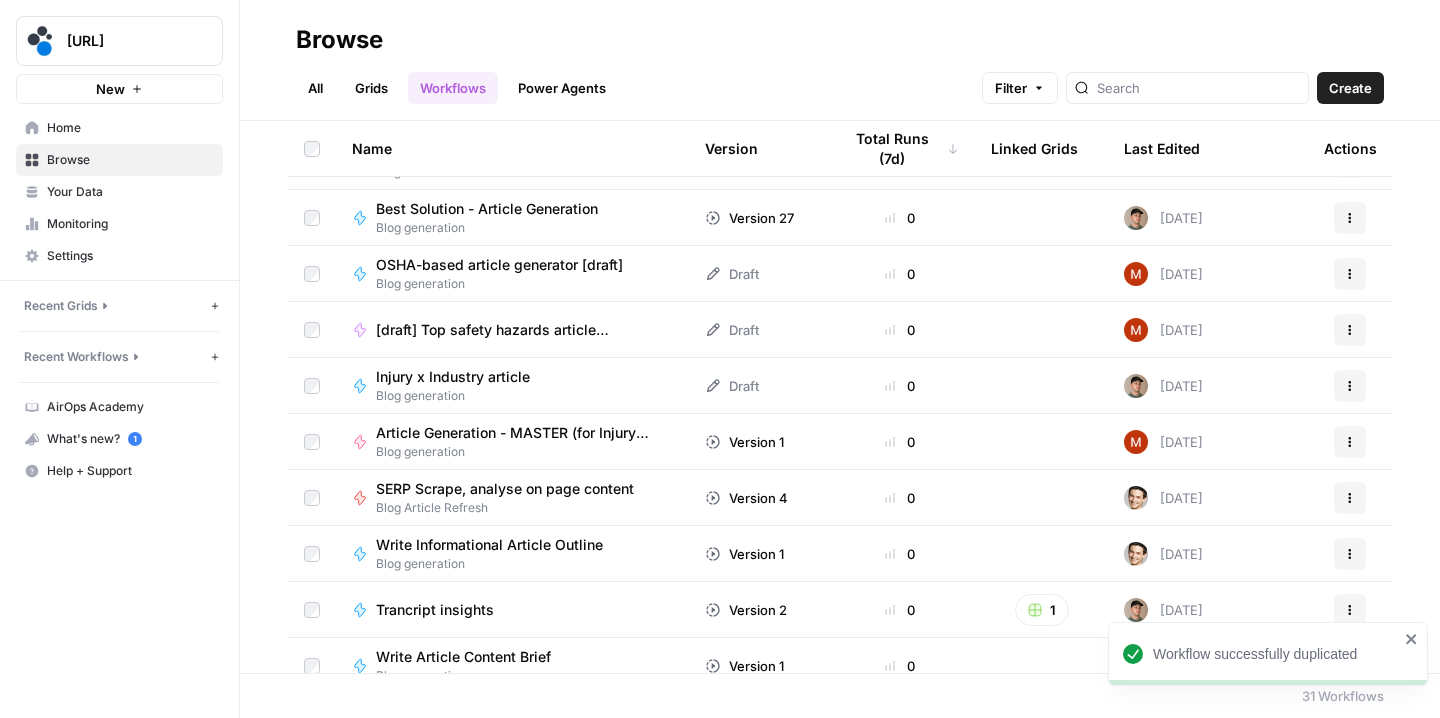 scroll, scrollTop: 437, scrollLeft: 0, axis: vertical 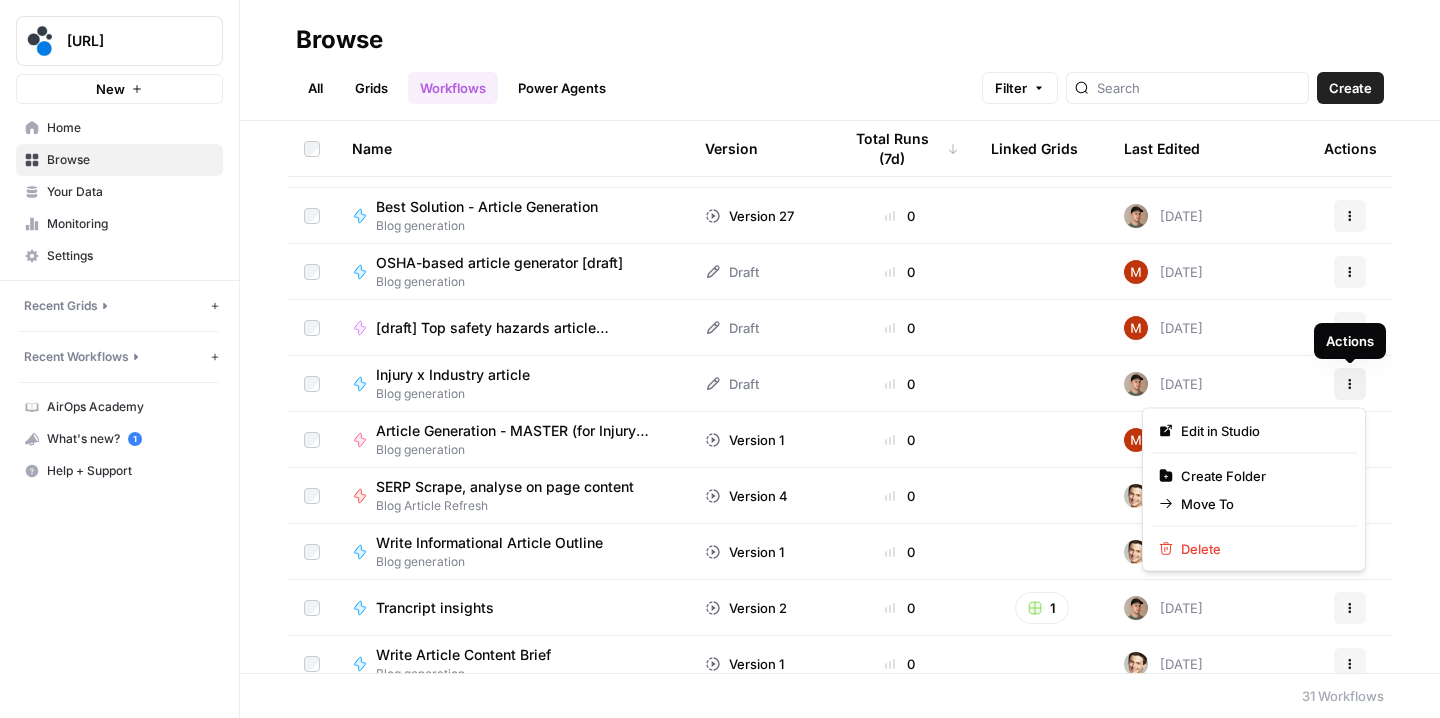 click 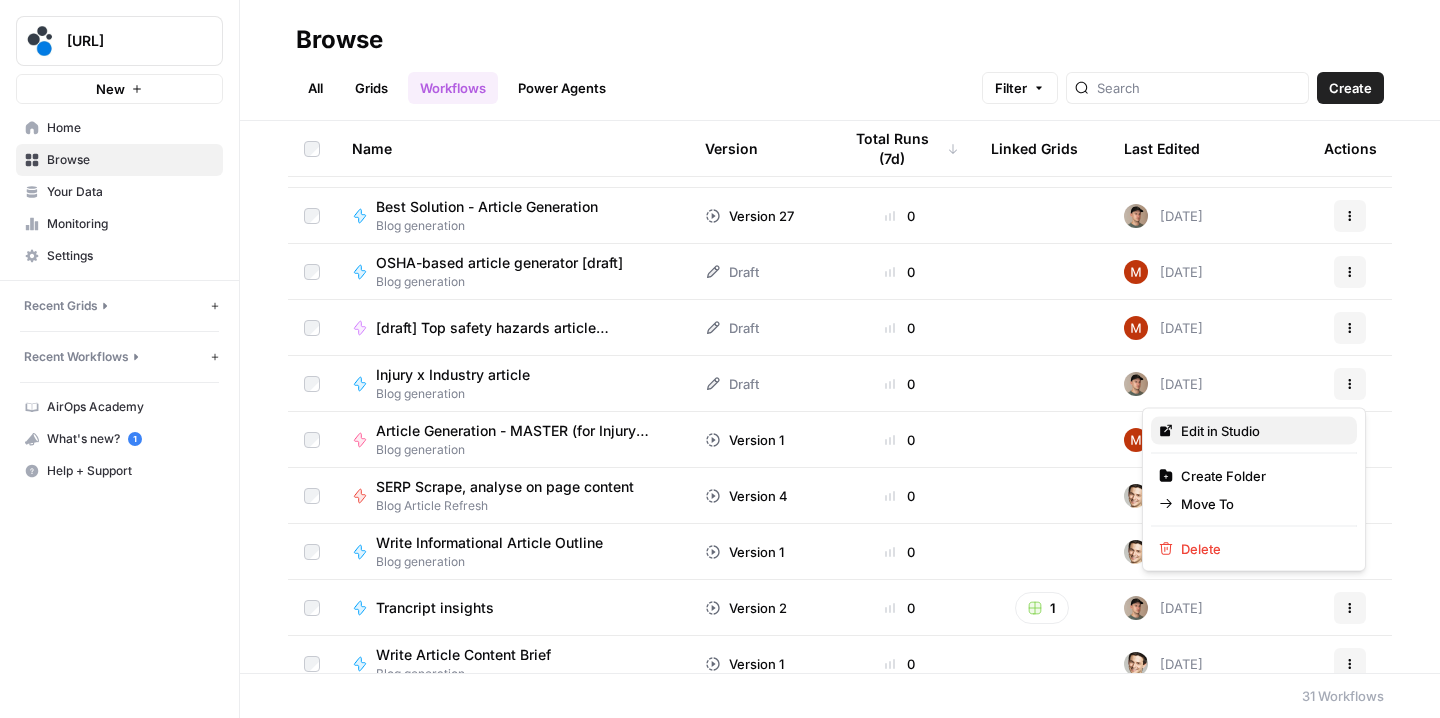click on "Edit in Studio" at bounding box center [1220, 431] 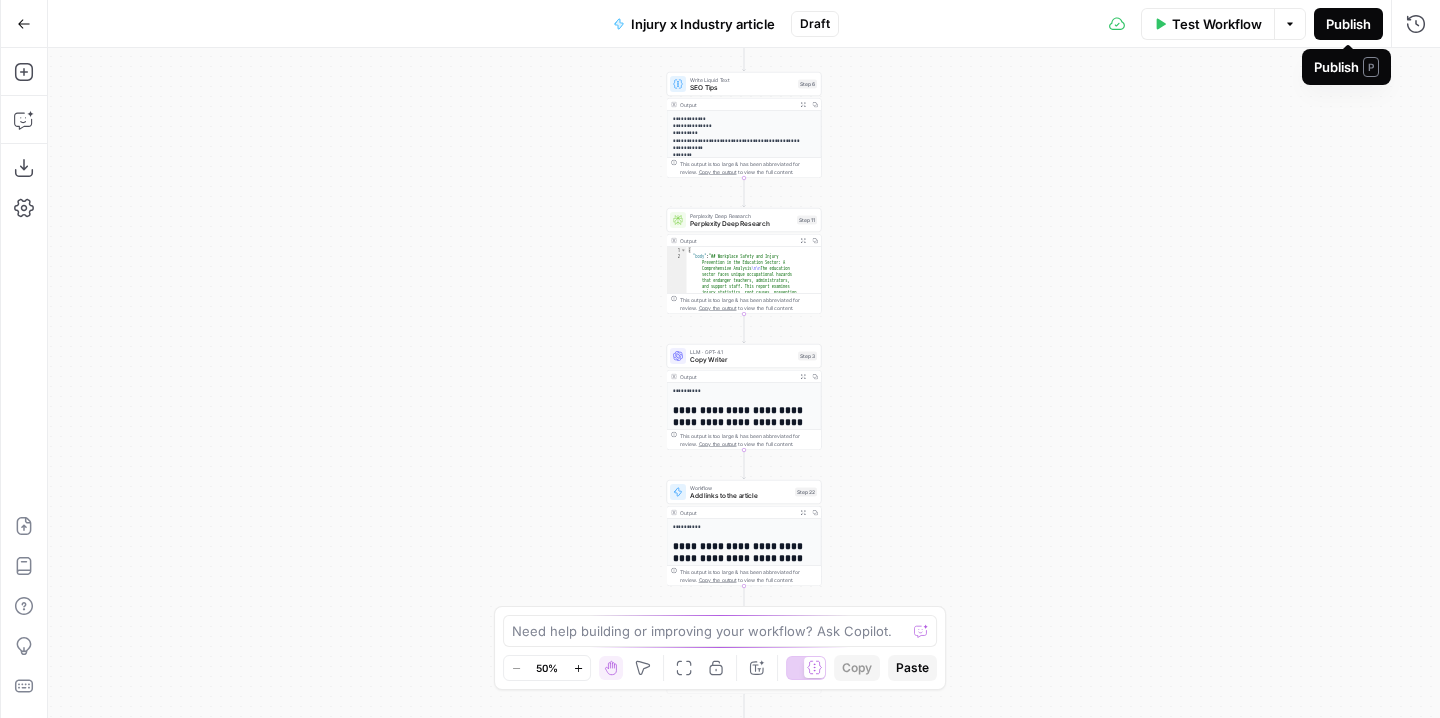 click on "Publish" at bounding box center (1348, 24) 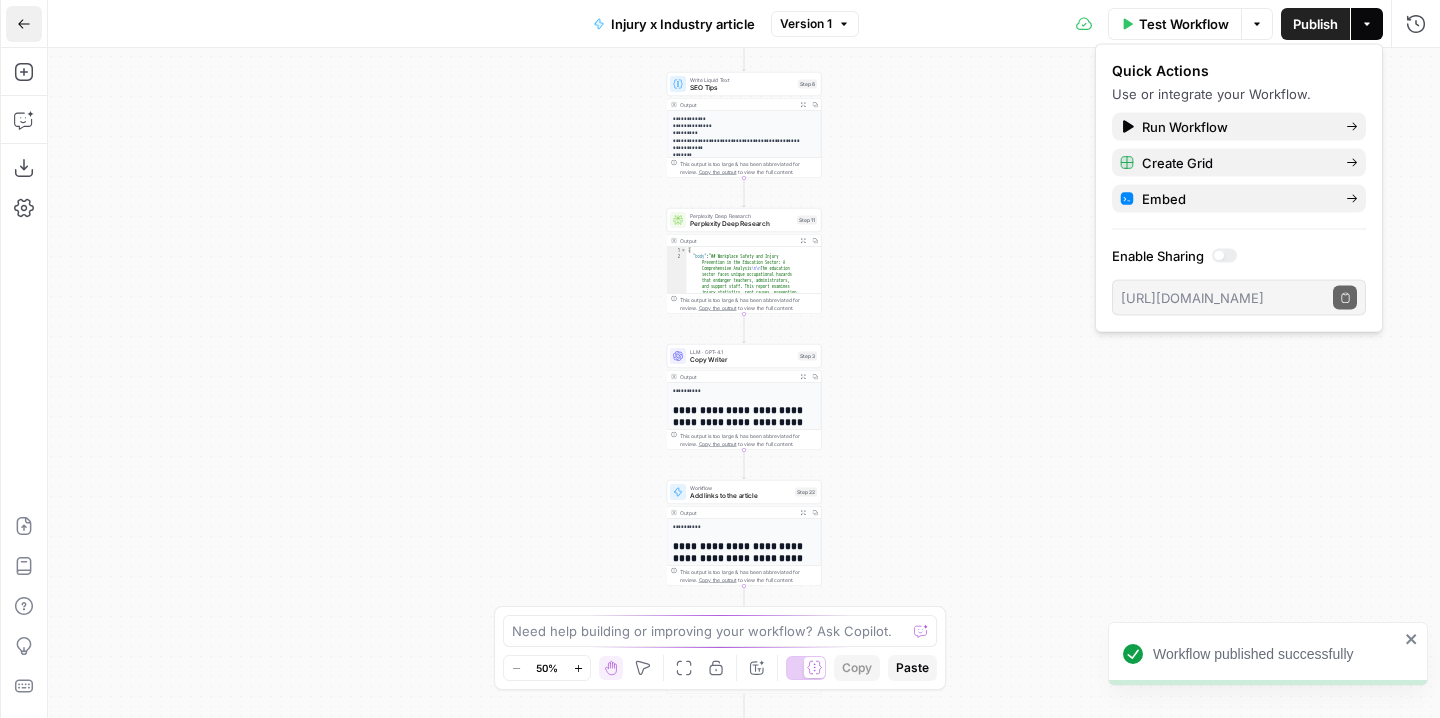click on "Go Back" at bounding box center [24, 24] 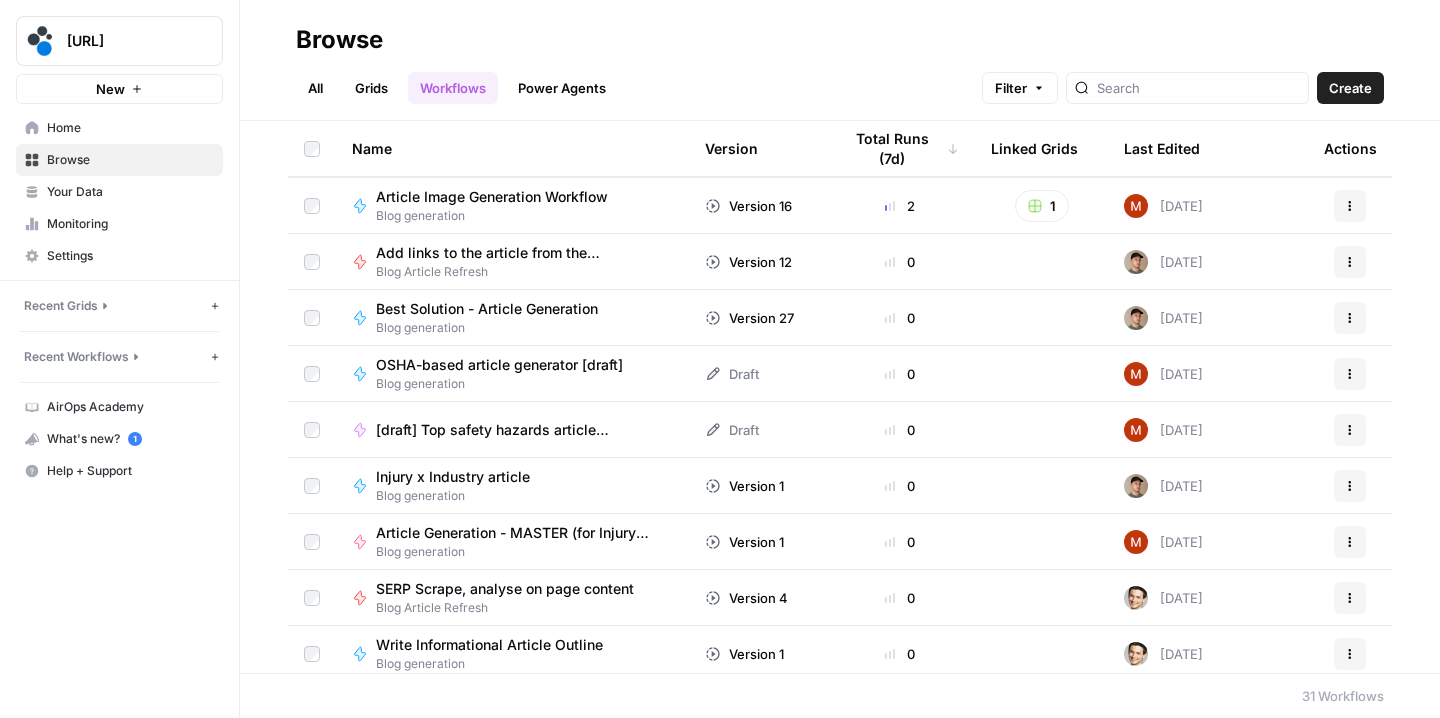 scroll, scrollTop: 349, scrollLeft: 0, axis: vertical 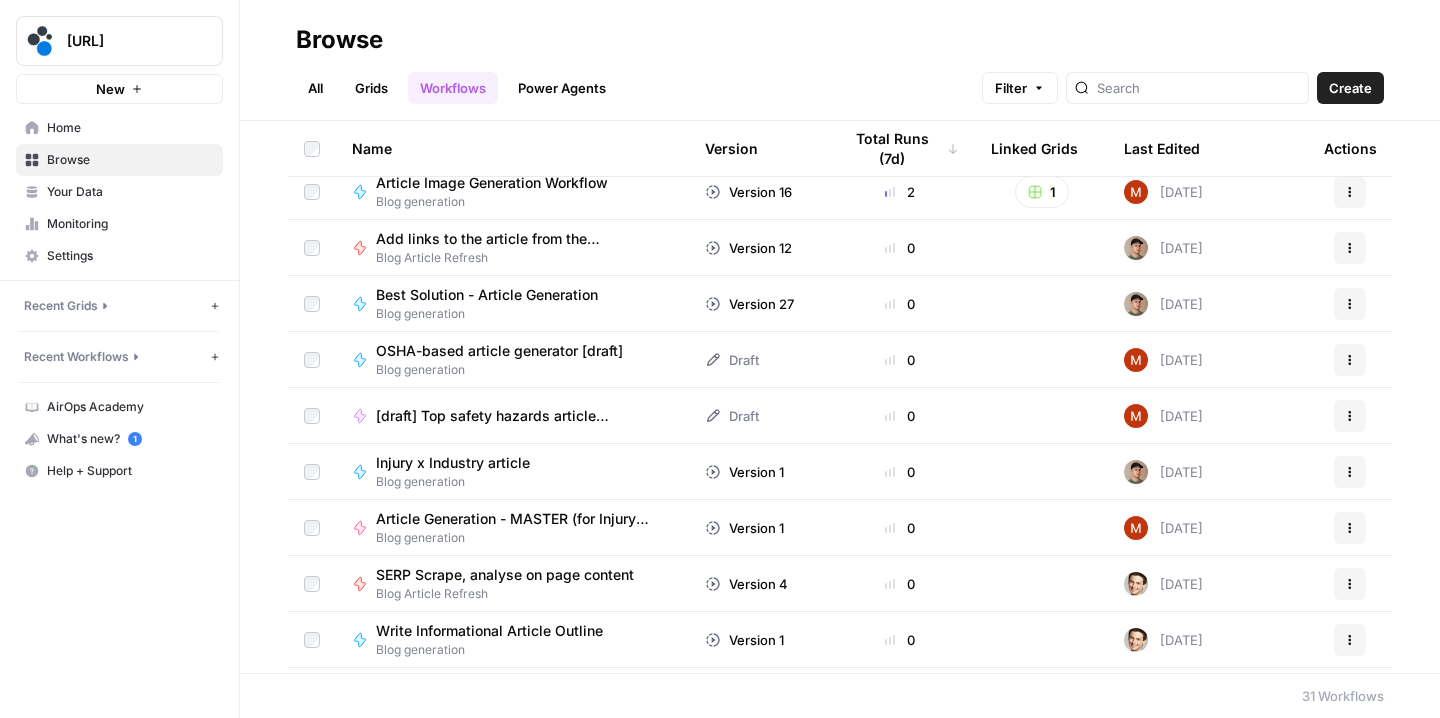 click on "Injury x Industry article" at bounding box center [453, 463] 